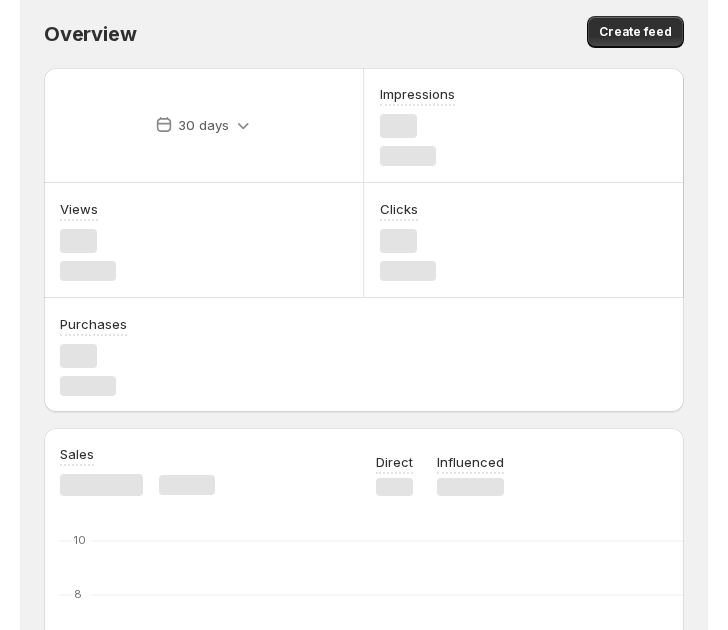 scroll, scrollTop: 0, scrollLeft: 0, axis: both 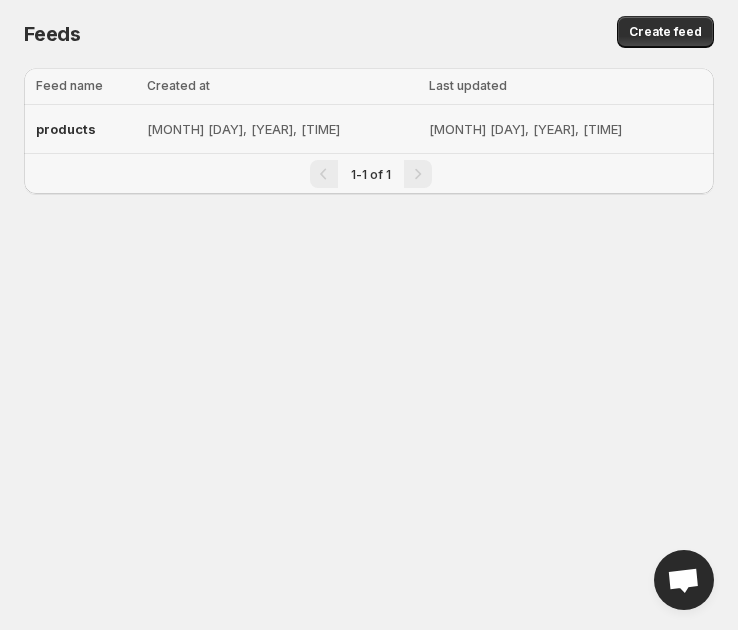 click on "[MONTH] [DAY], [YEAR], [TIME]" at bounding box center (282, 129) 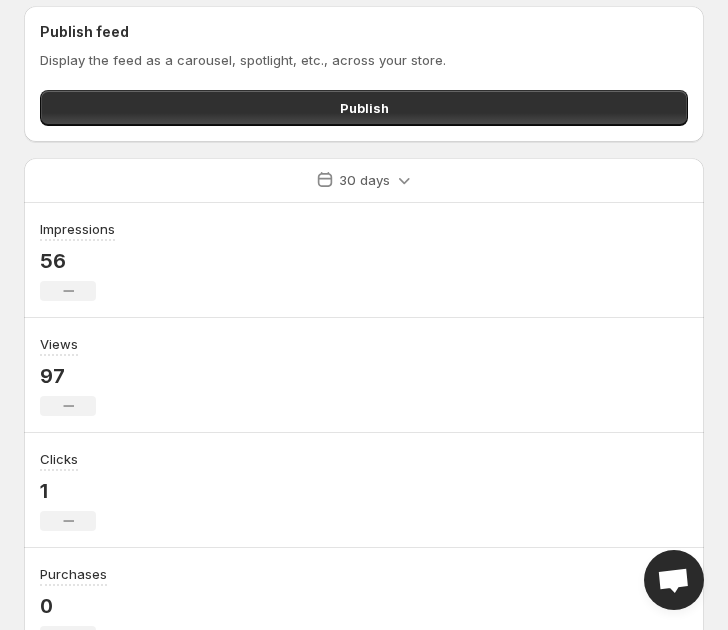 scroll, scrollTop: 2209, scrollLeft: 0, axis: vertical 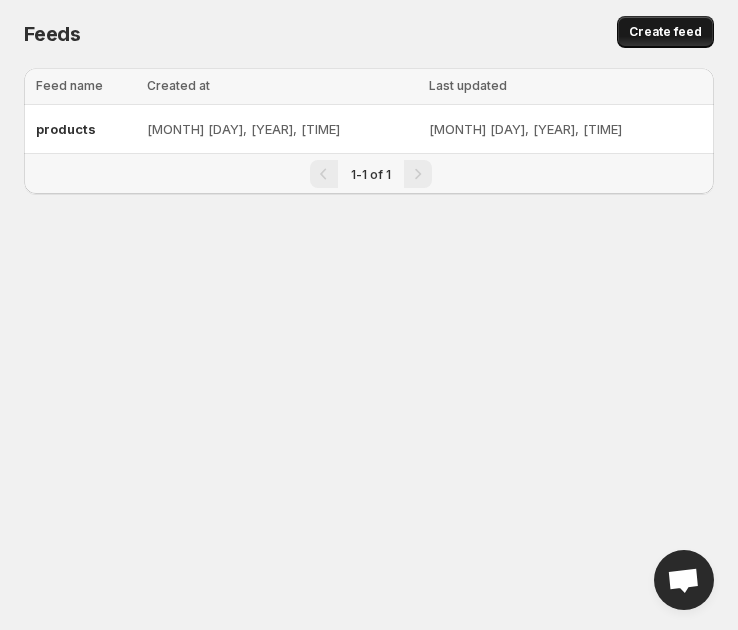 click on "Create feed" at bounding box center (665, 32) 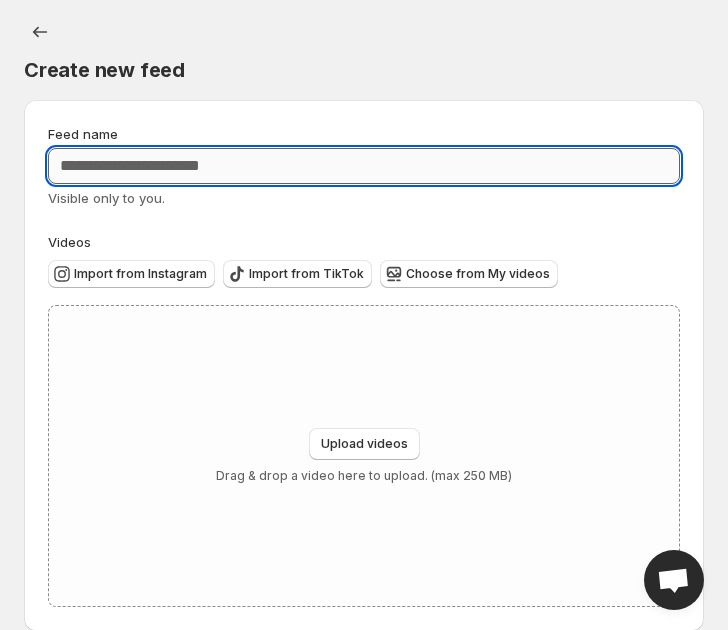 click on "Feed name" at bounding box center [364, 166] 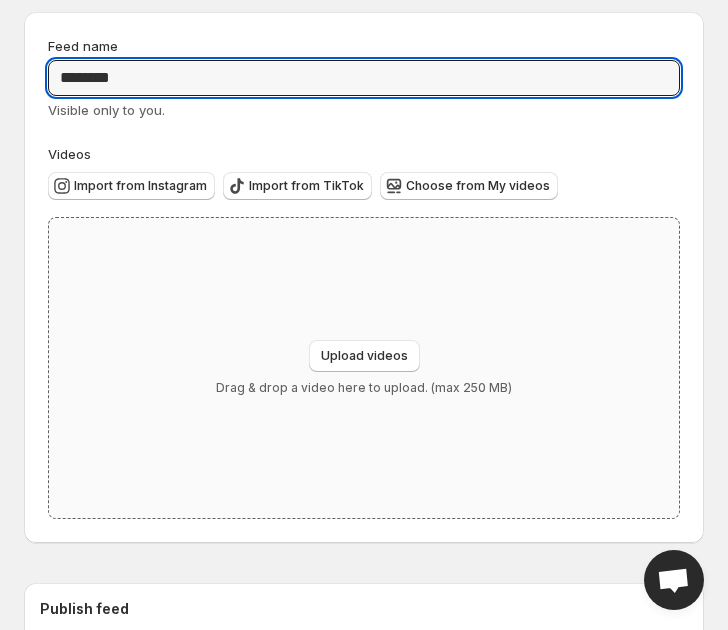 scroll, scrollTop: 102, scrollLeft: 0, axis: vertical 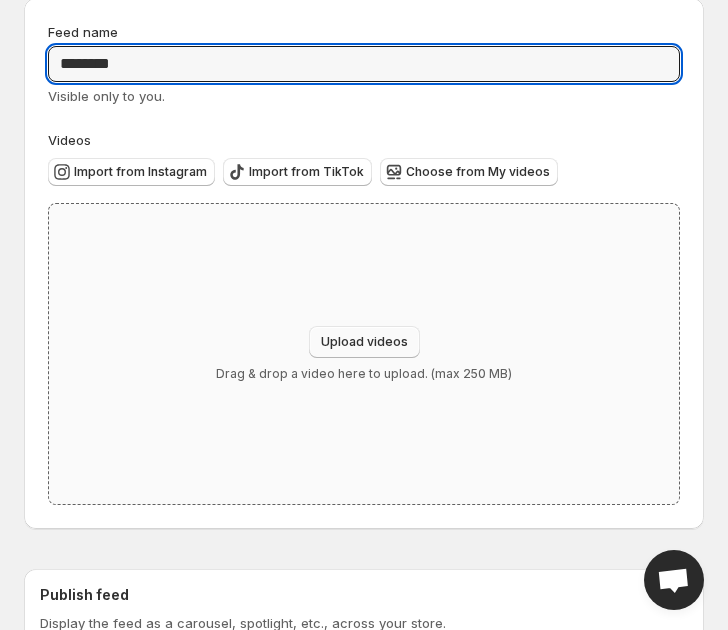 type on "********" 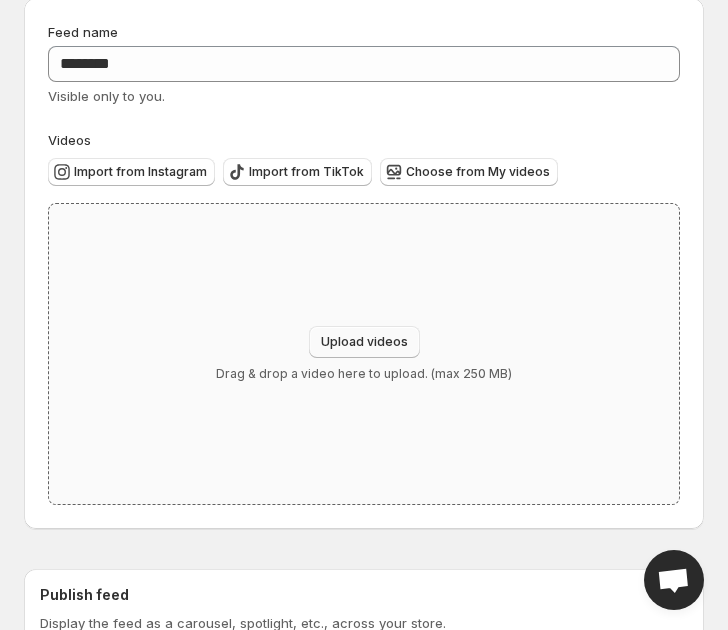 click on "Upload videos" at bounding box center [364, 342] 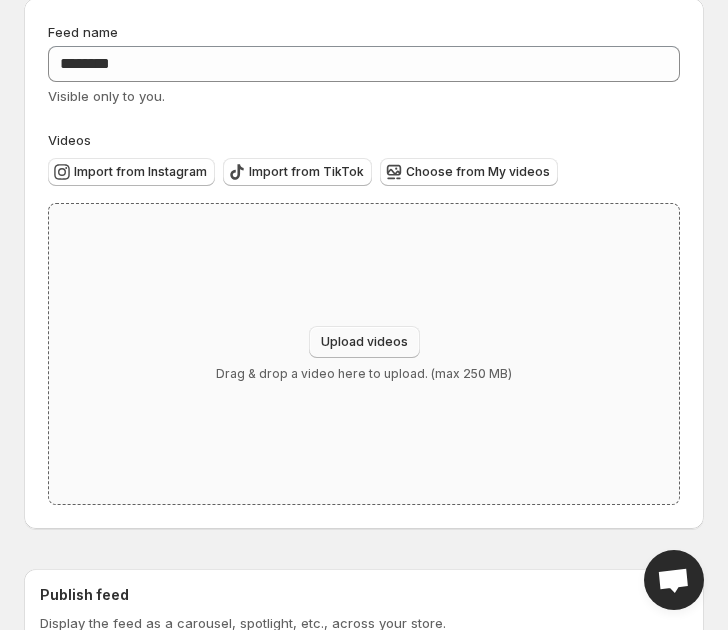 type on "**********" 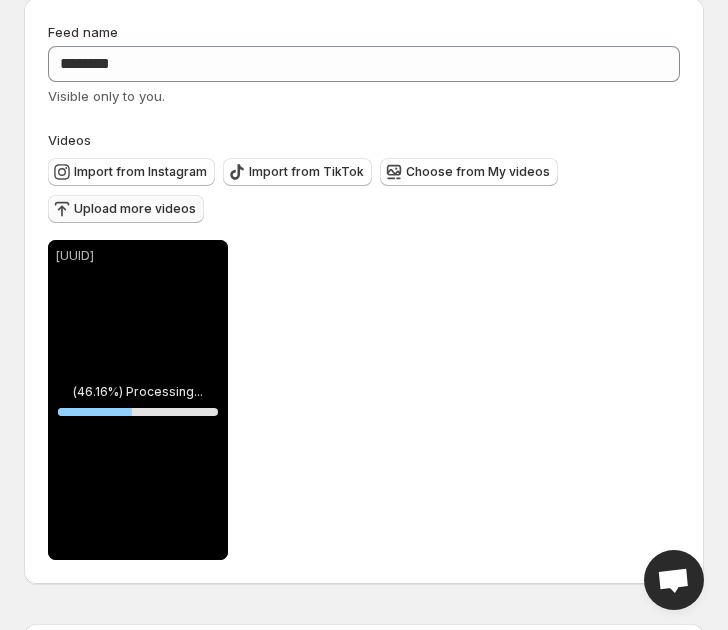 click on "Upload more videos" at bounding box center [135, 209] 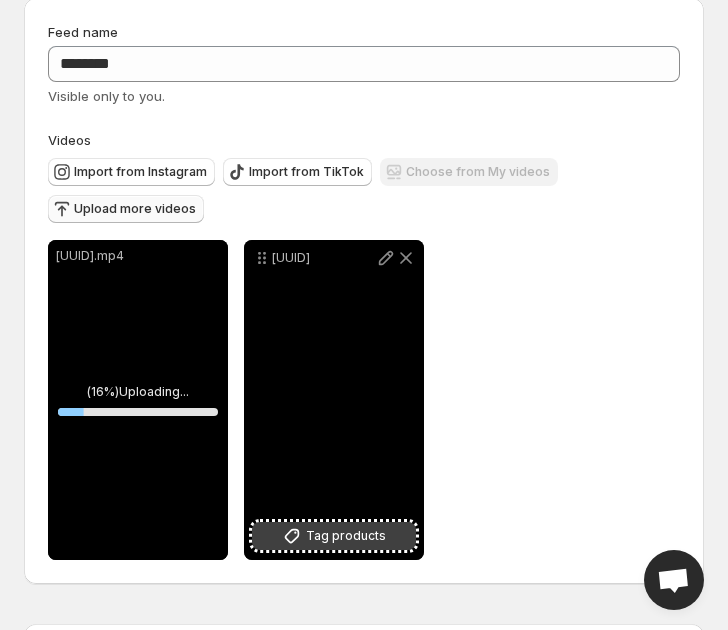 click on "Tag products" at bounding box center [346, 536] 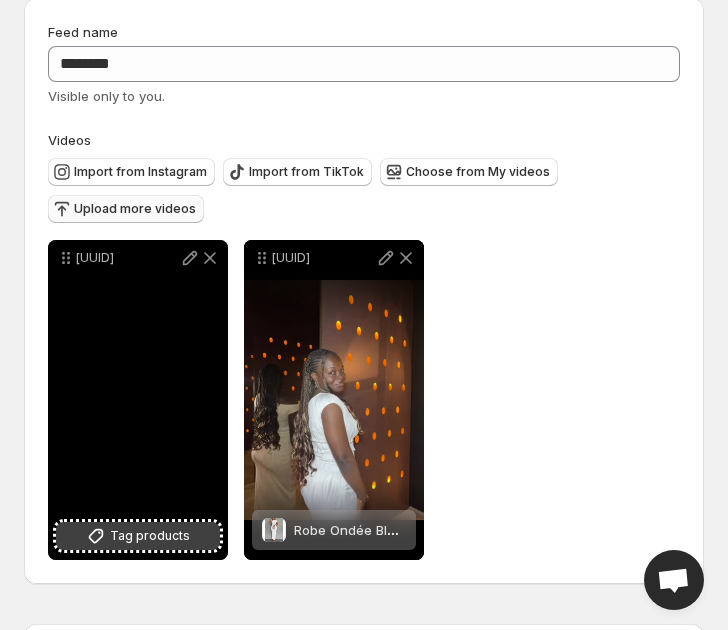 click on "Tag products" at bounding box center (150, 536) 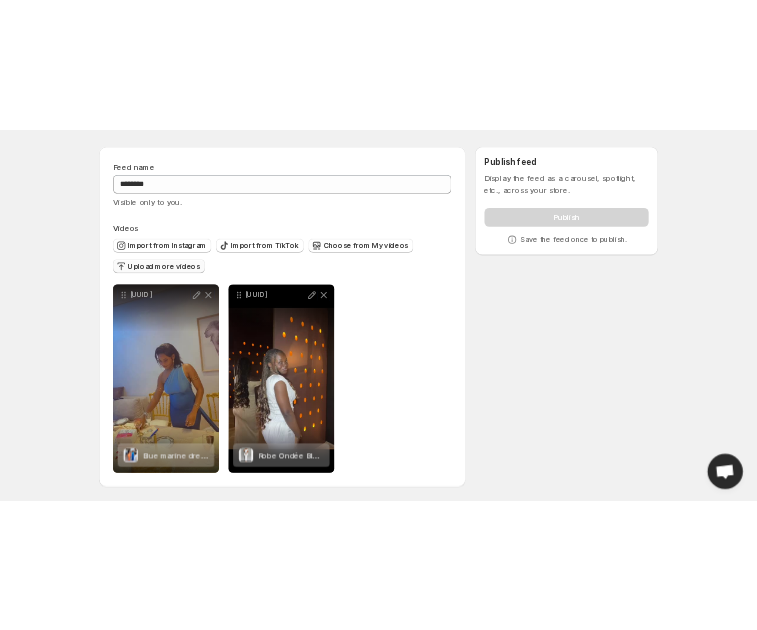 scroll, scrollTop: 0, scrollLeft: 0, axis: both 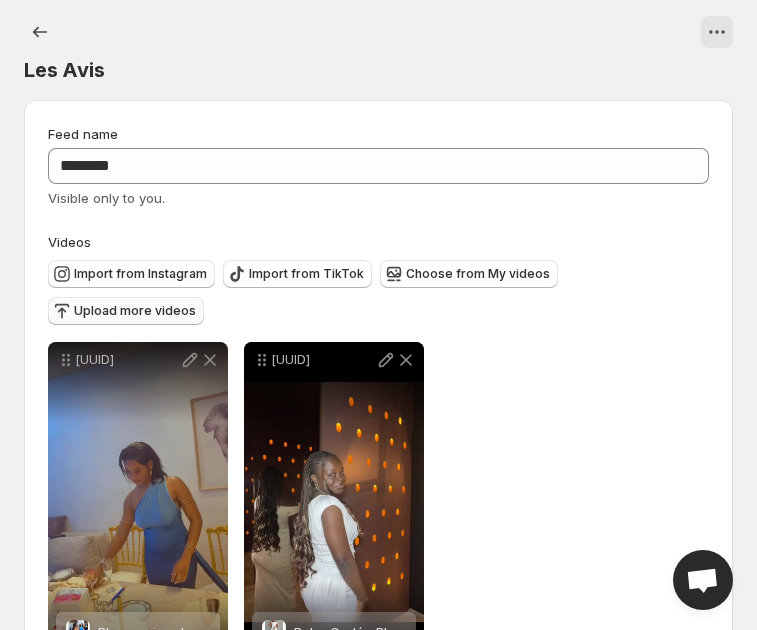 click on "Upload more videos" at bounding box center (135, 311) 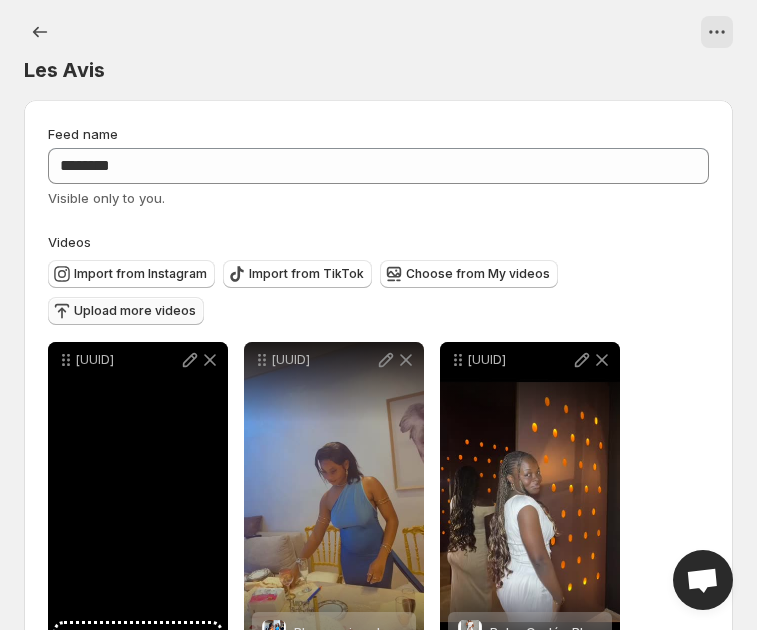 click on "1b16b528-7a10-4e61-a0bb-e6e7b39a542b" at bounding box center (138, 502) 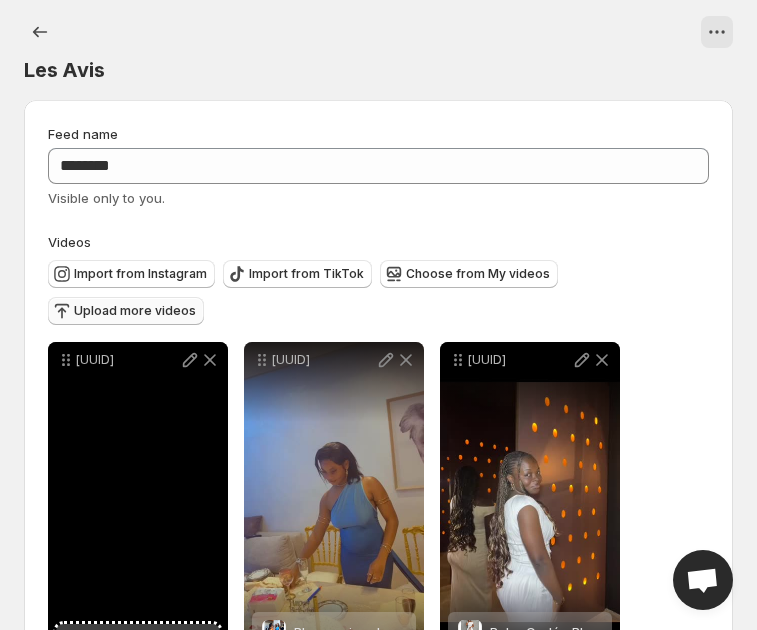 click on "Tag products" at bounding box center (150, 638) 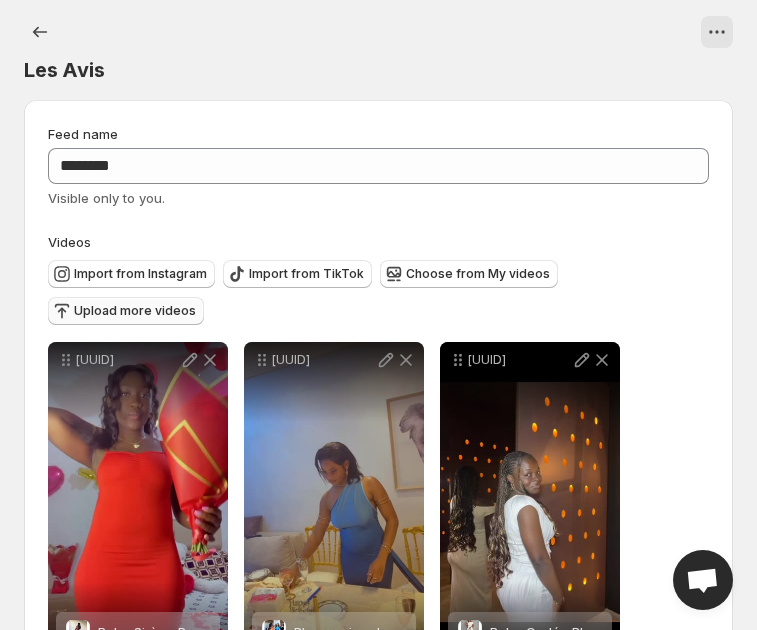 click on "Upload more videos" at bounding box center [135, 311] 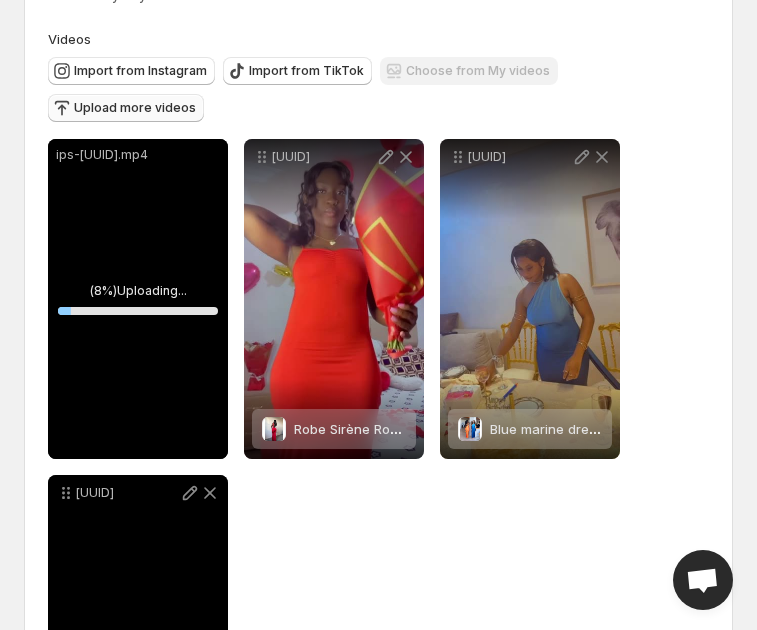 scroll, scrollTop: 204, scrollLeft: 0, axis: vertical 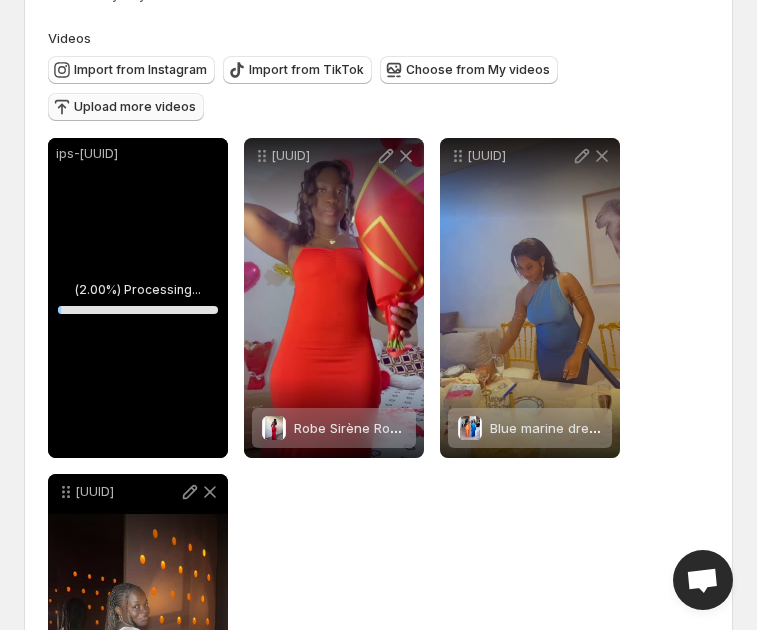 drag, startPoint x: 152, startPoint y: 296, endPoint x: 159, endPoint y: 283, distance: 14.764823 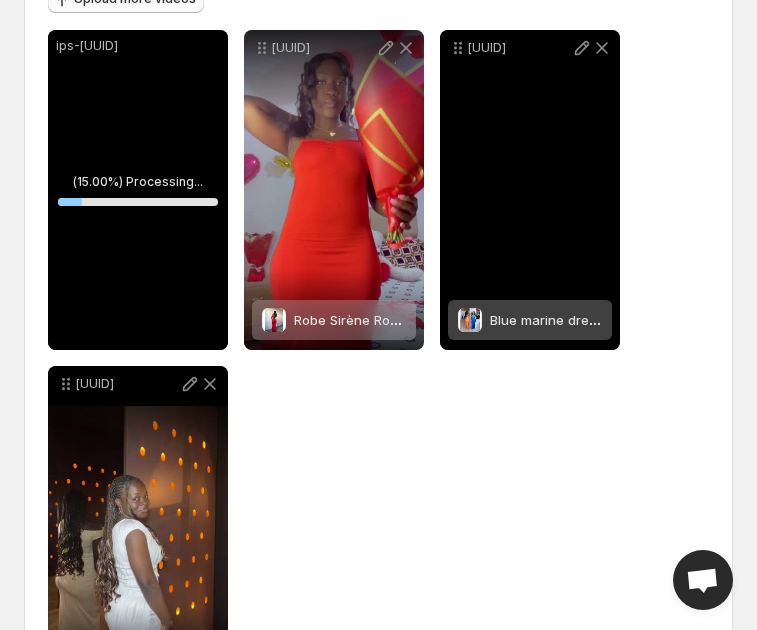 scroll, scrollTop: 316, scrollLeft: 0, axis: vertical 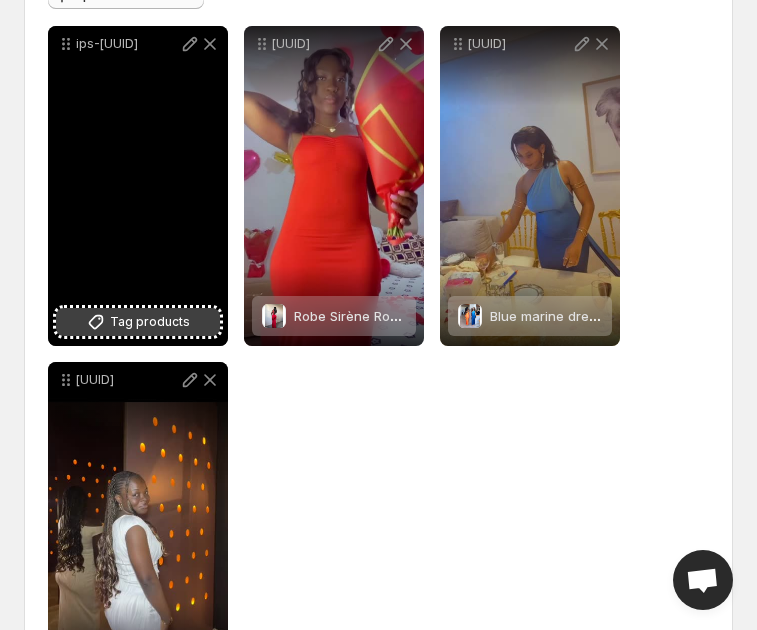 click on "Tag products" at bounding box center [150, 322] 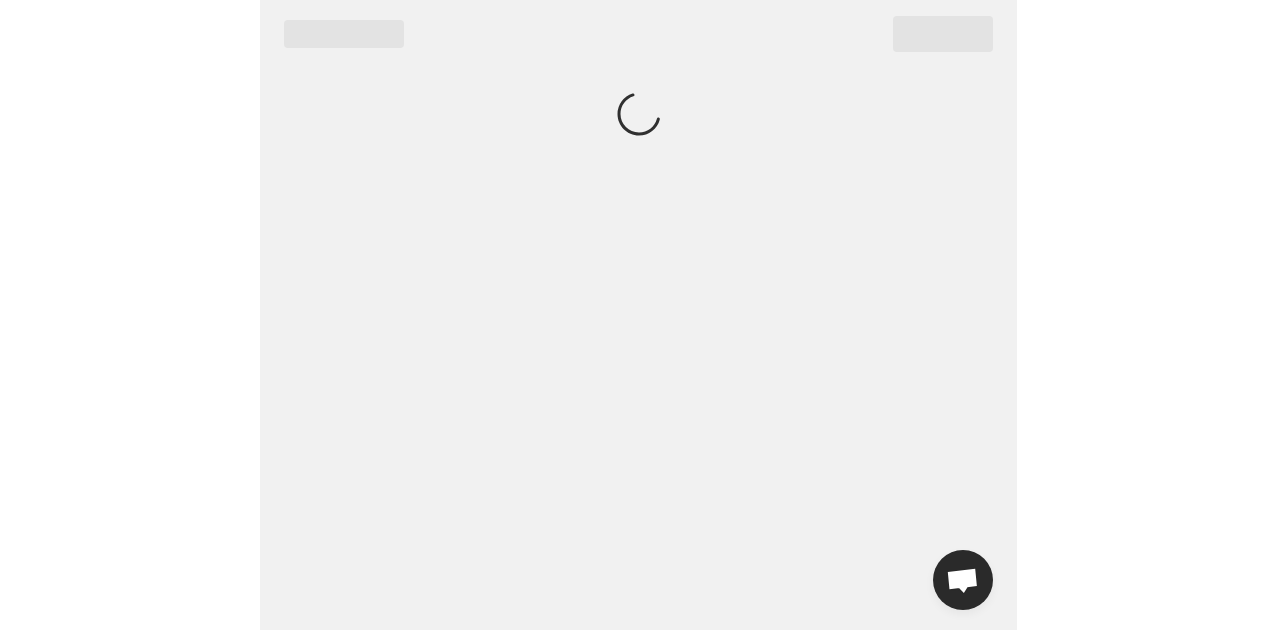 scroll, scrollTop: 0, scrollLeft: 0, axis: both 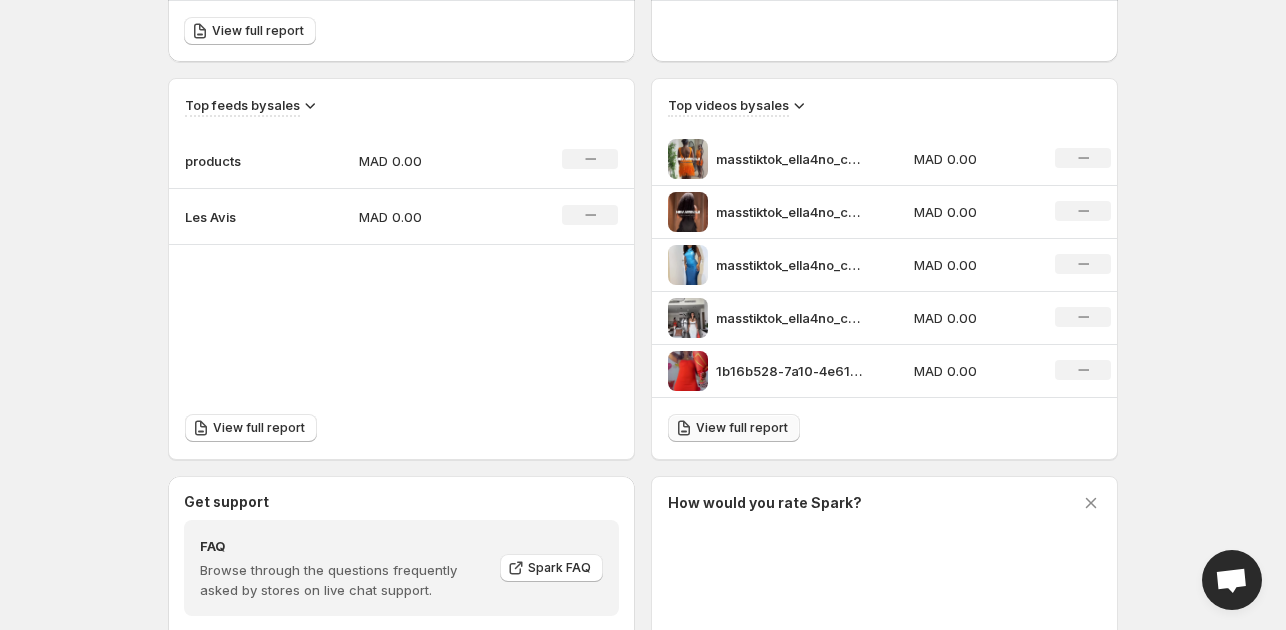 click on "View full report" at bounding box center [742, 428] 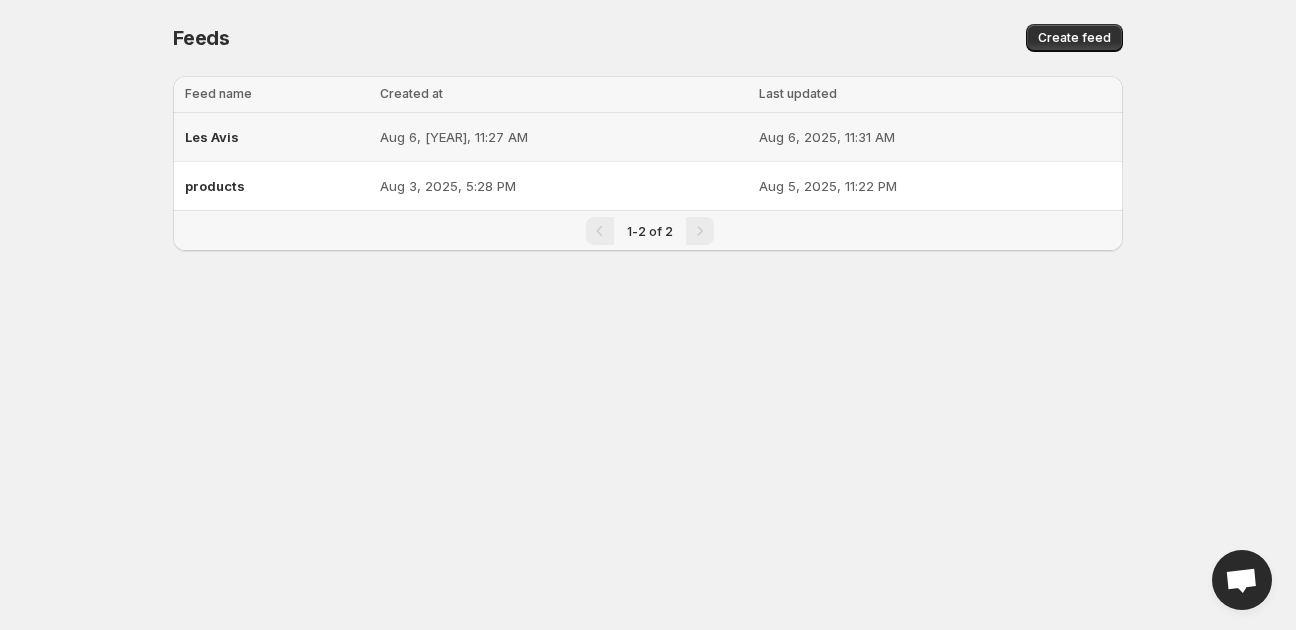 click on "Aug 6, 2025, 11:31 AM" at bounding box center [935, 137] 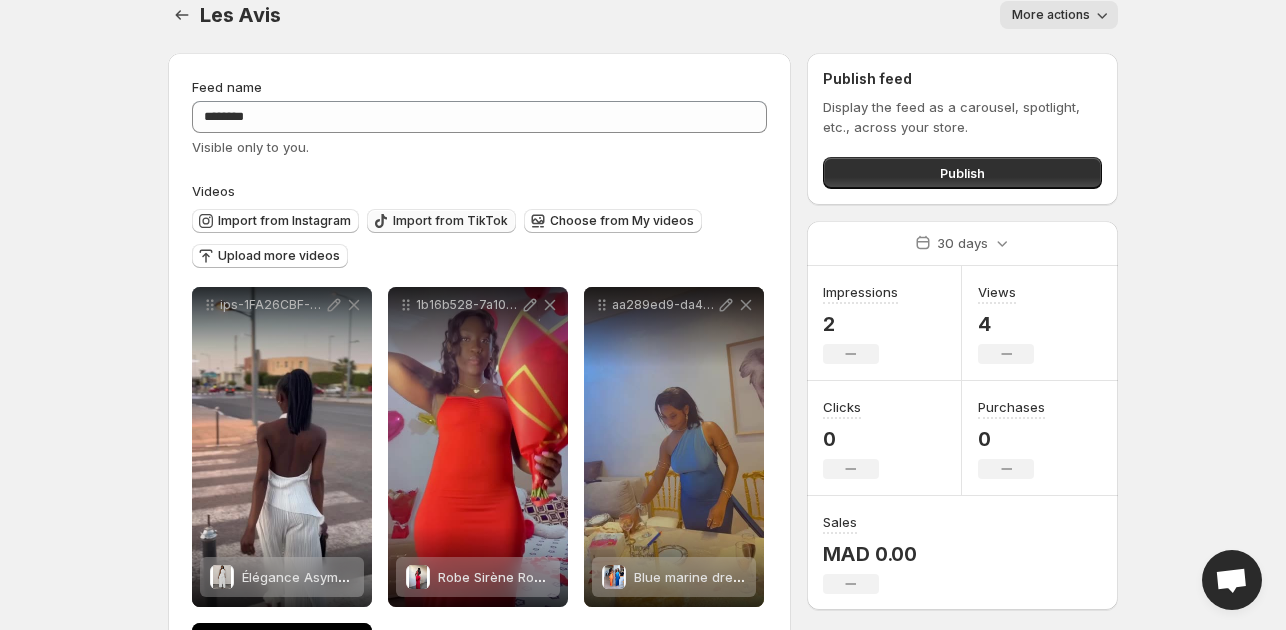 scroll, scrollTop: 24, scrollLeft: 0, axis: vertical 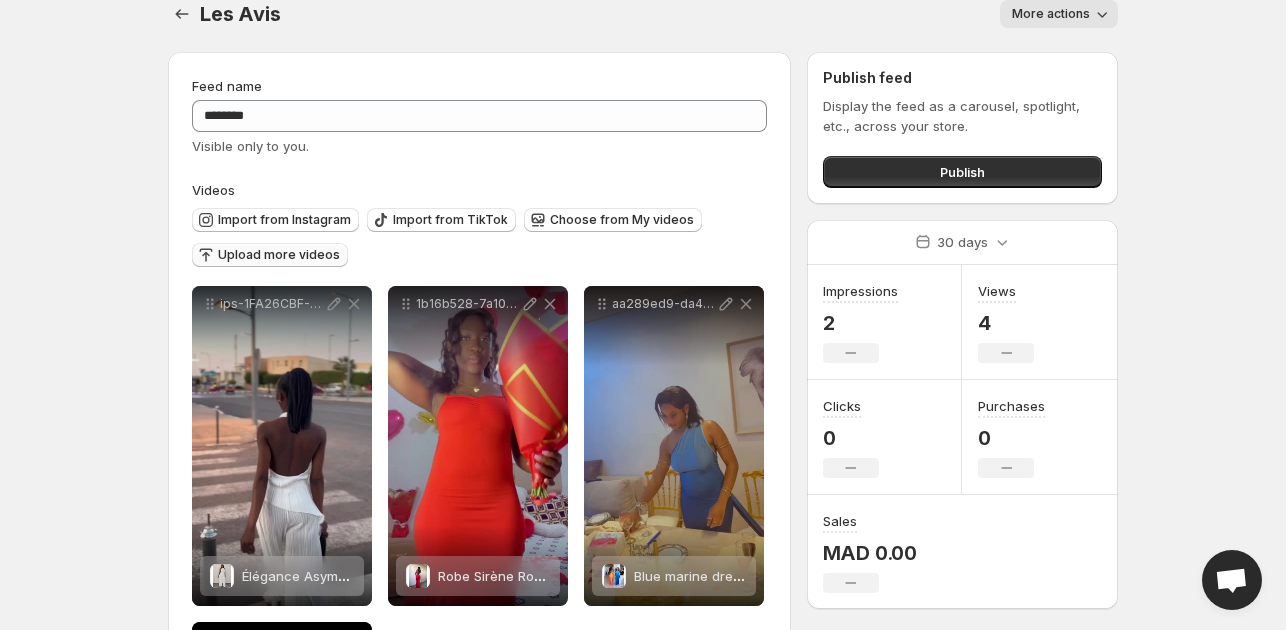 click on "Upload more videos" at bounding box center (279, 255) 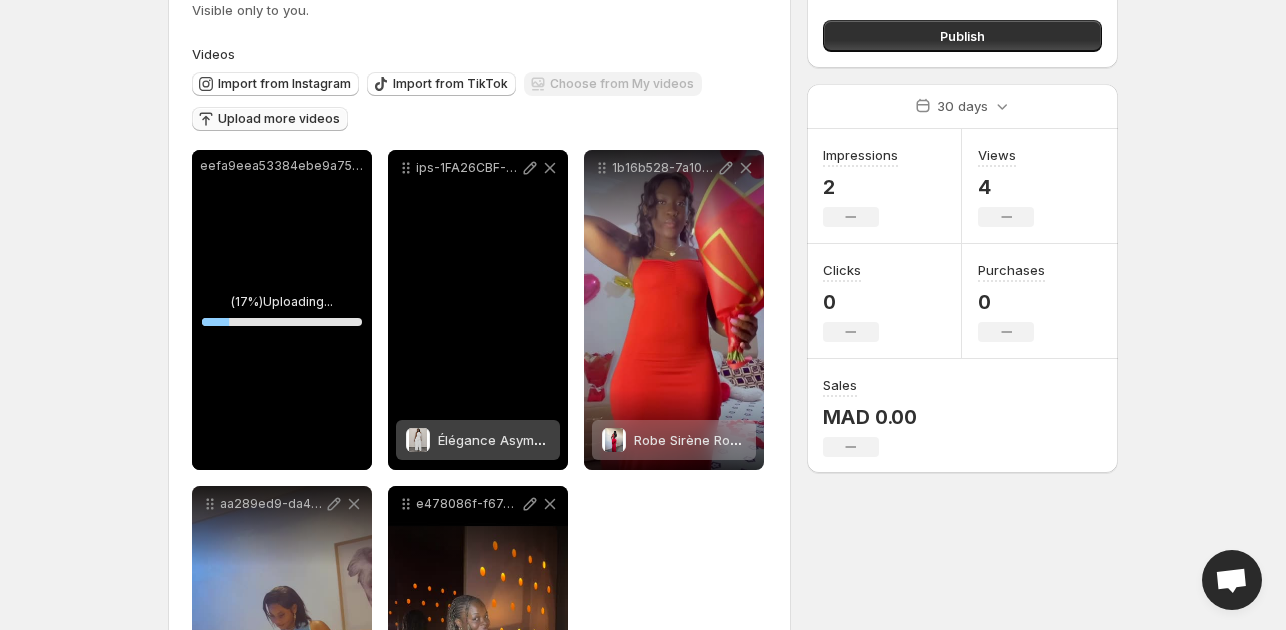 scroll, scrollTop: 164, scrollLeft: 0, axis: vertical 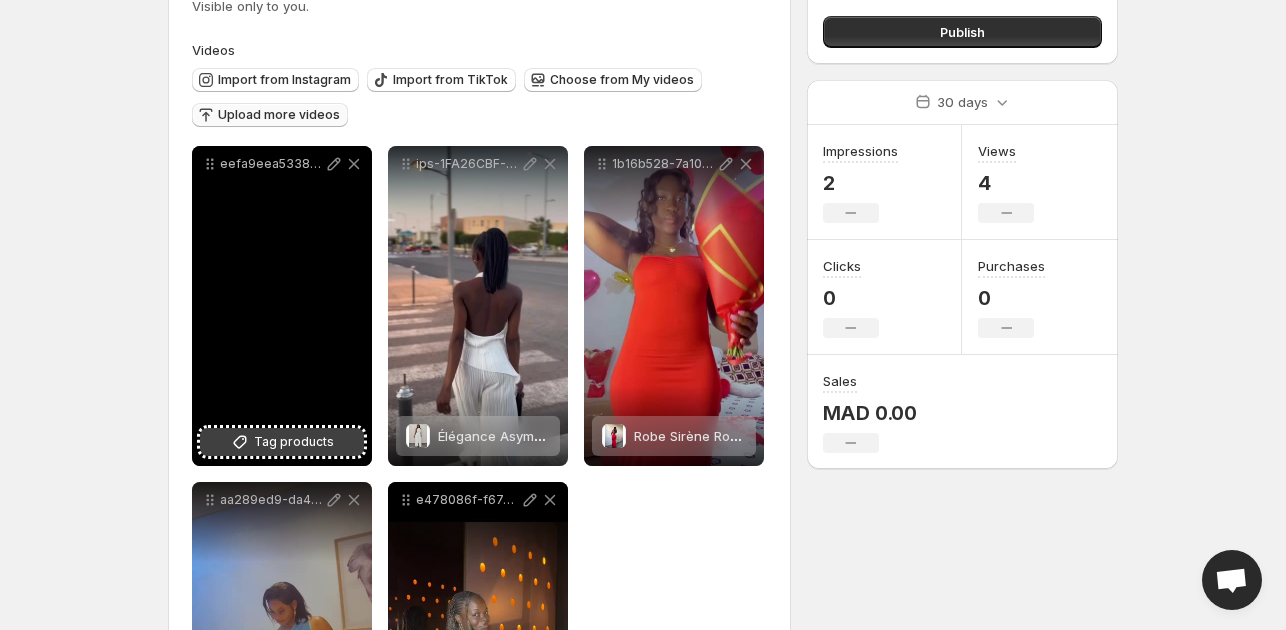 click on "Tag products" at bounding box center [282, 442] 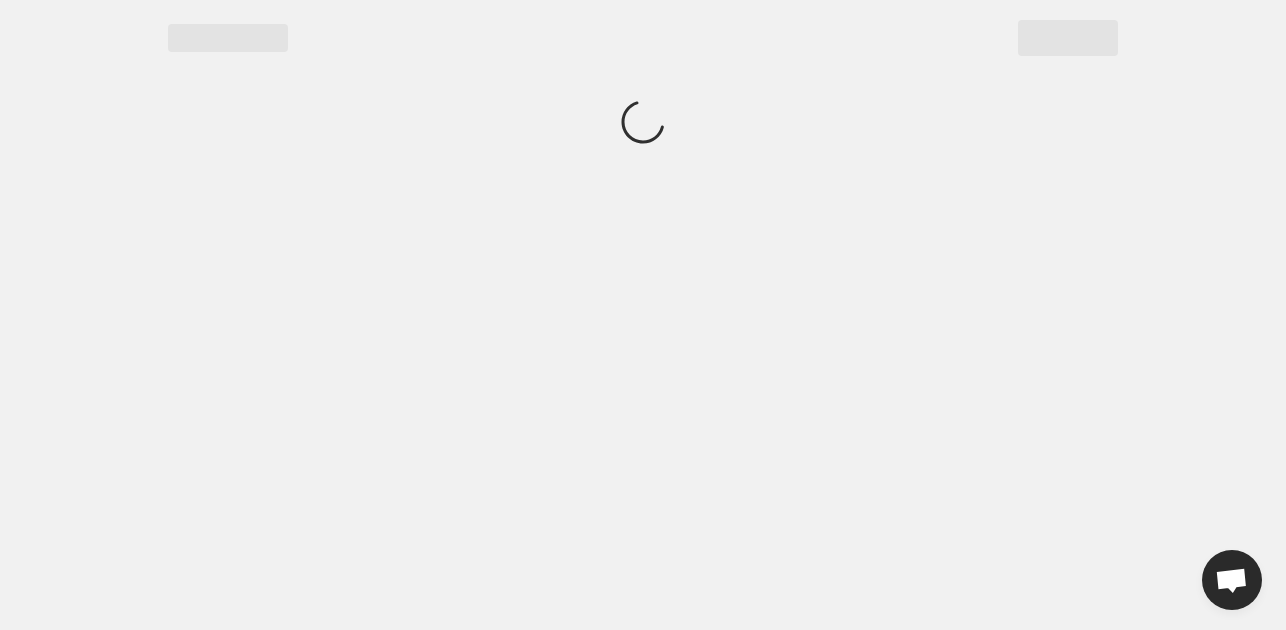 scroll, scrollTop: 0, scrollLeft: 0, axis: both 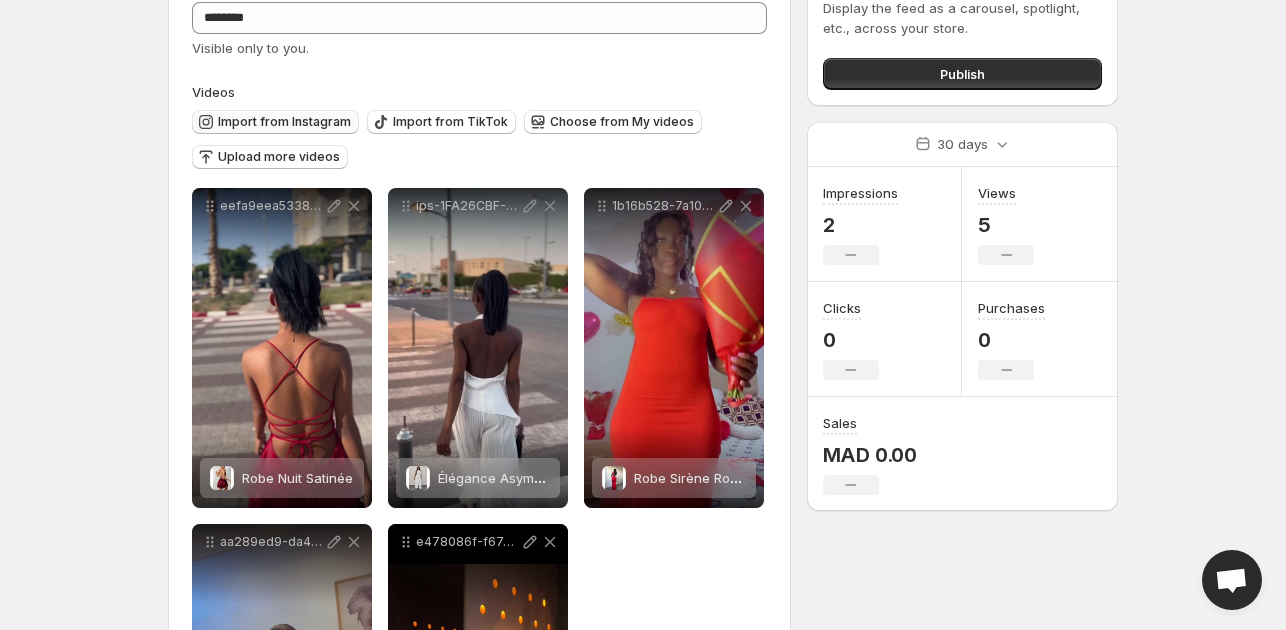 click on "Import from Instagram" at bounding box center (284, 122) 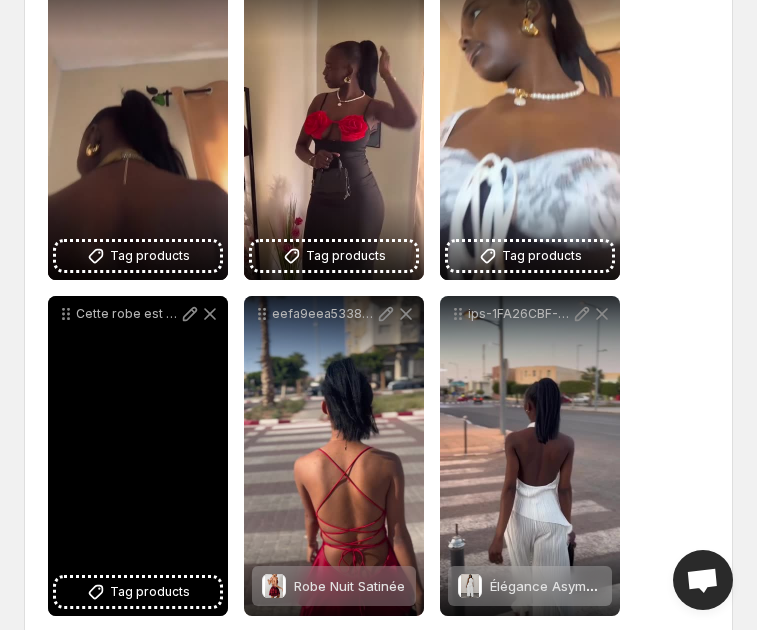 scroll, scrollTop: 758, scrollLeft: 0, axis: vertical 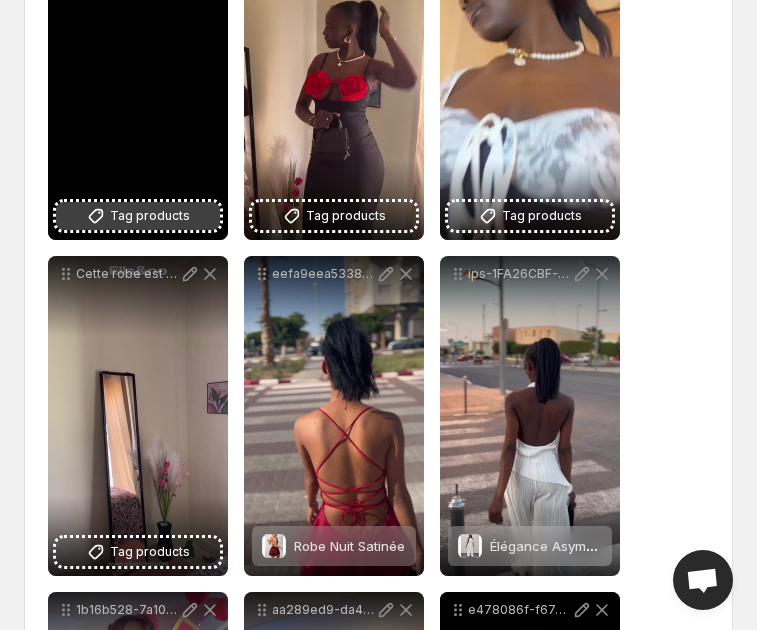 click on "Tag products" at bounding box center [138, 216] 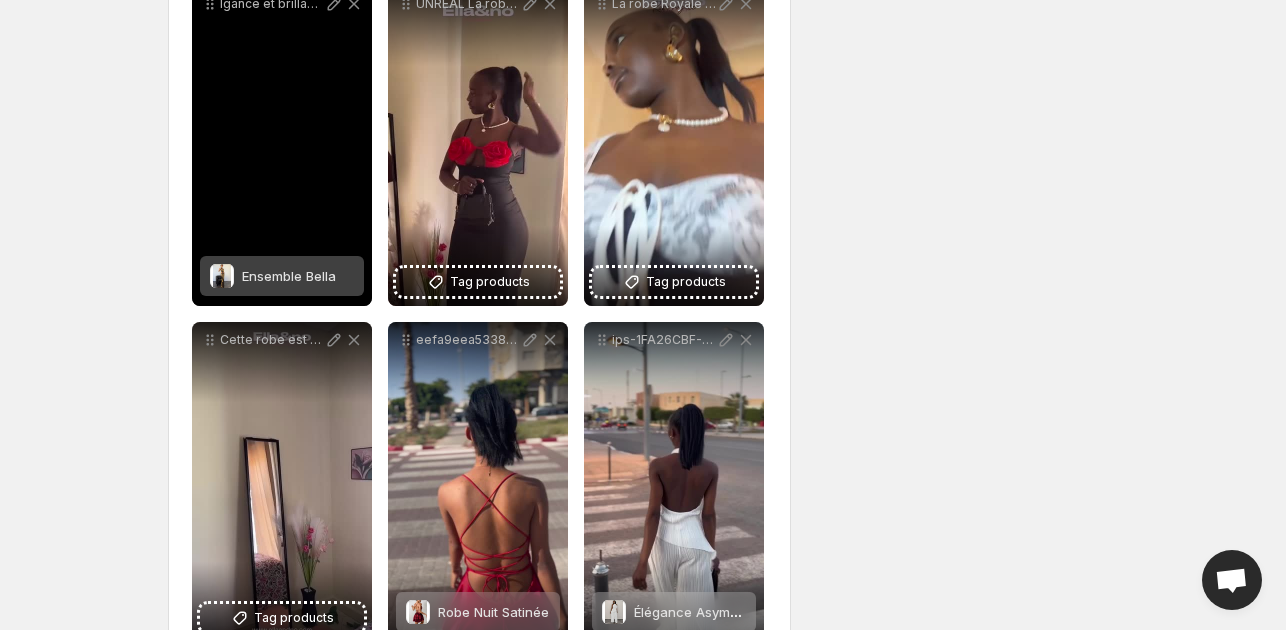 scroll, scrollTop: 658, scrollLeft: 0, axis: vertical 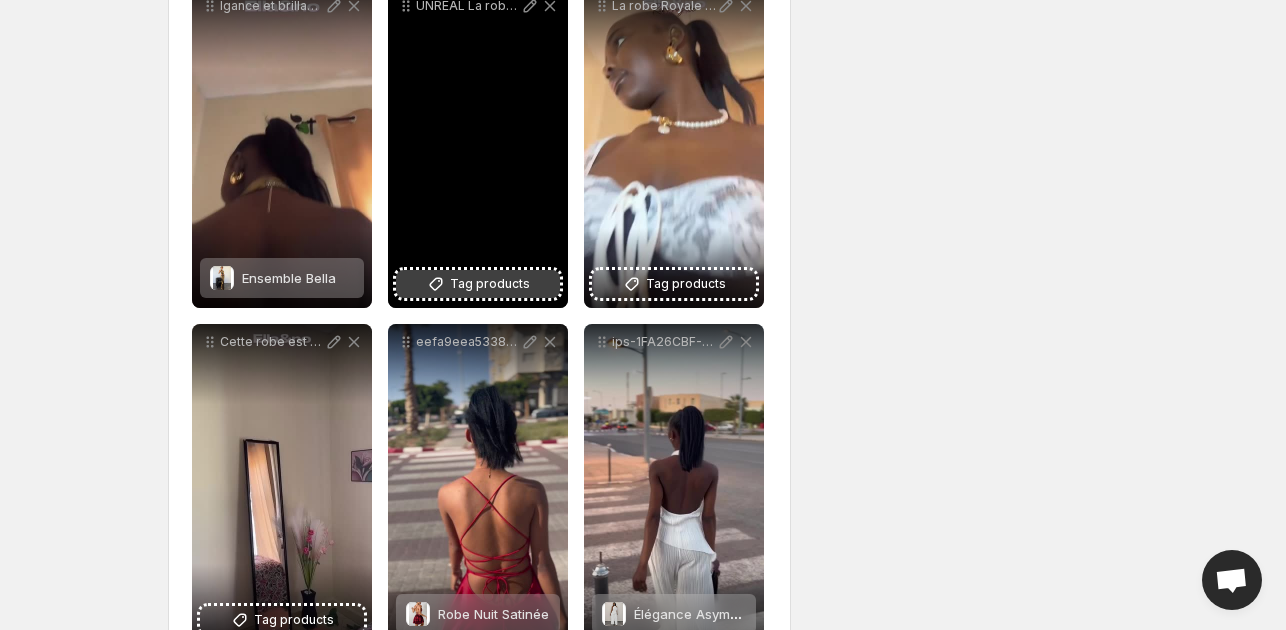 click on "Tag products" at bounding box center [490, 284] 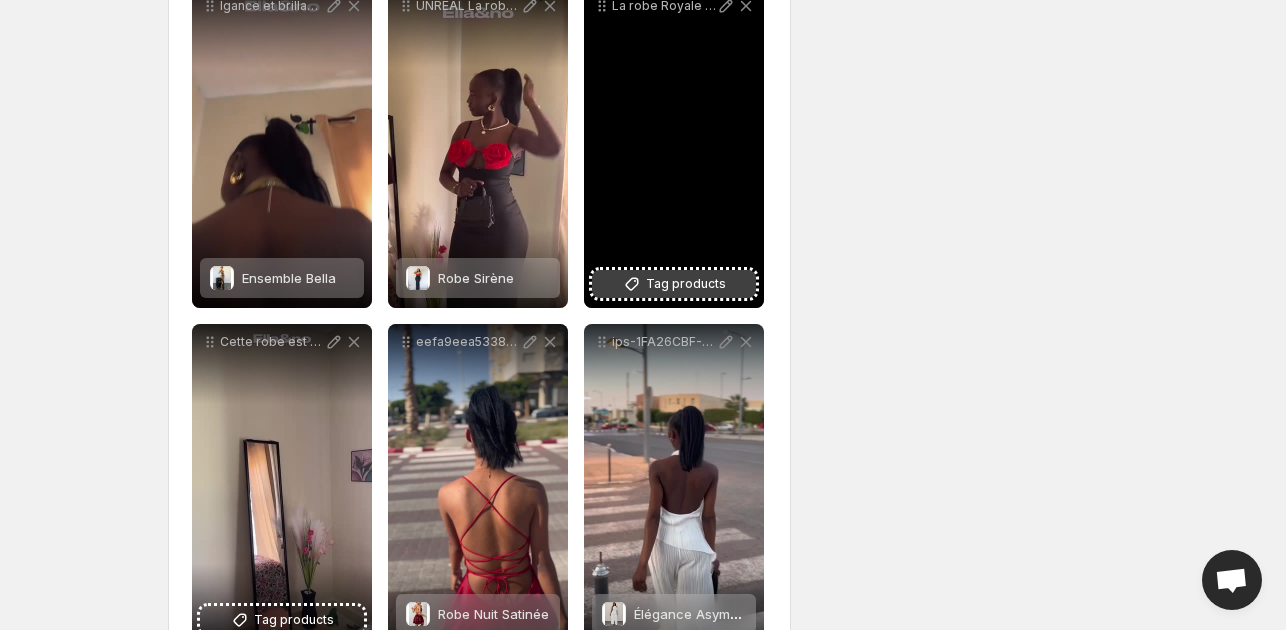 click on "Tag products" at bounding box center [686, 284] 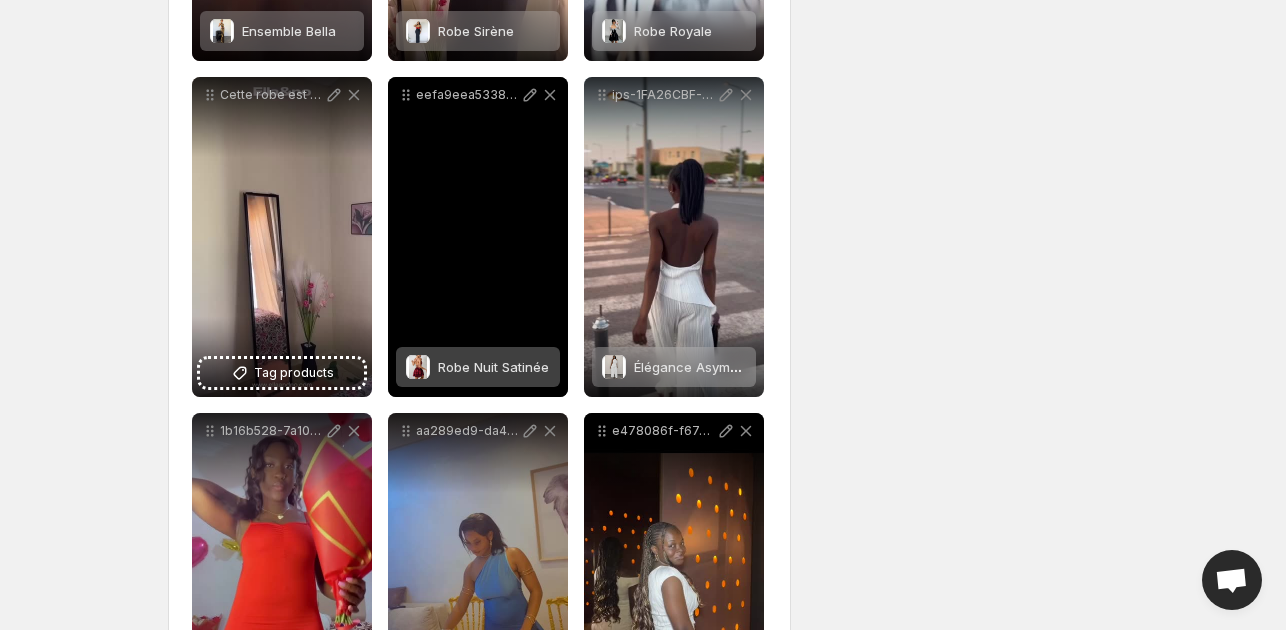 scroll, scrollTop: 907, scrollLeft: 0, axis: vertical 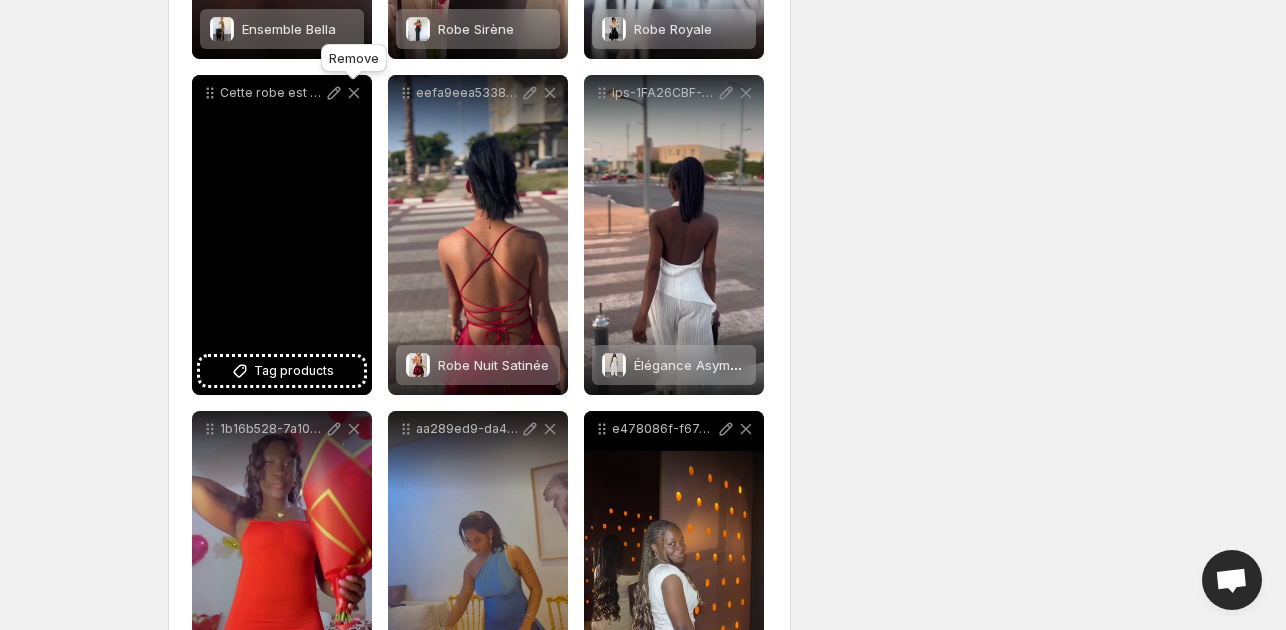 click 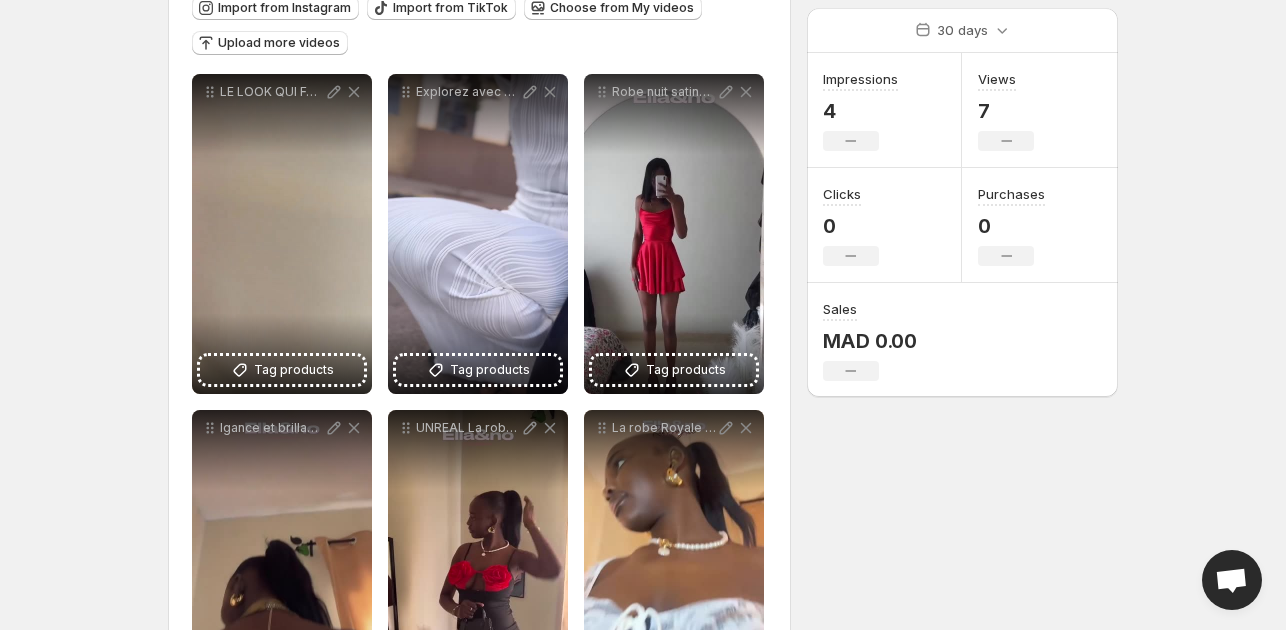 scroll, scrollTop: 231, scrollLeft: 0, axis: vertical 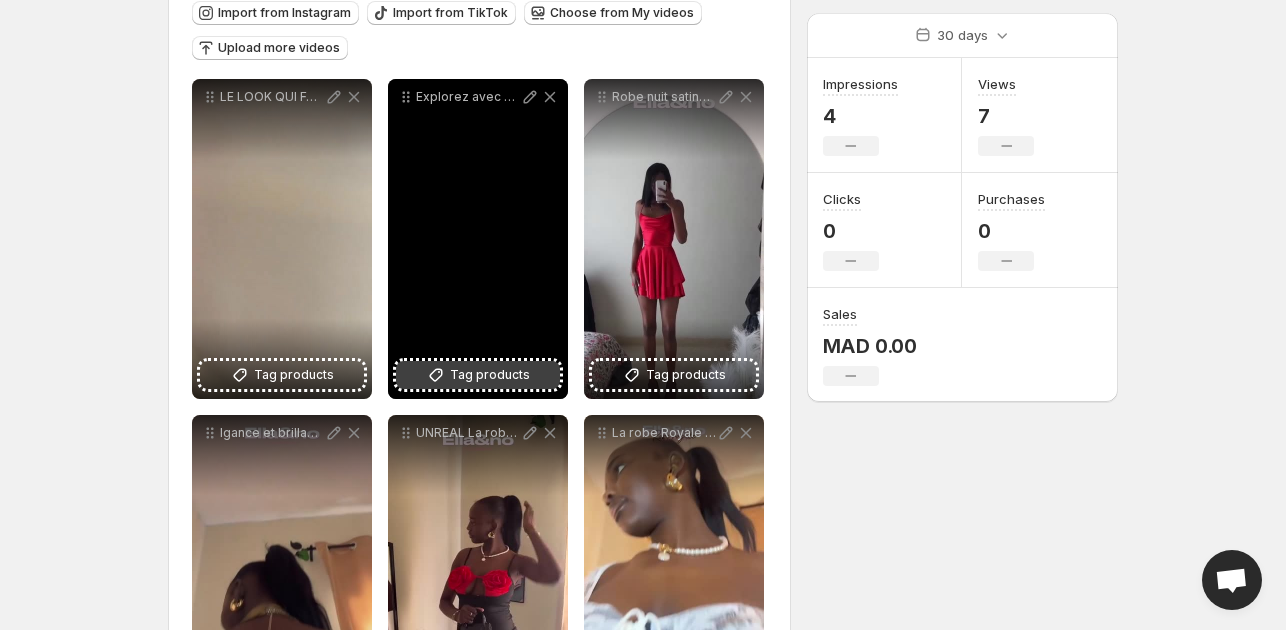 click on "Tag products" at bounding box center [478, 375] 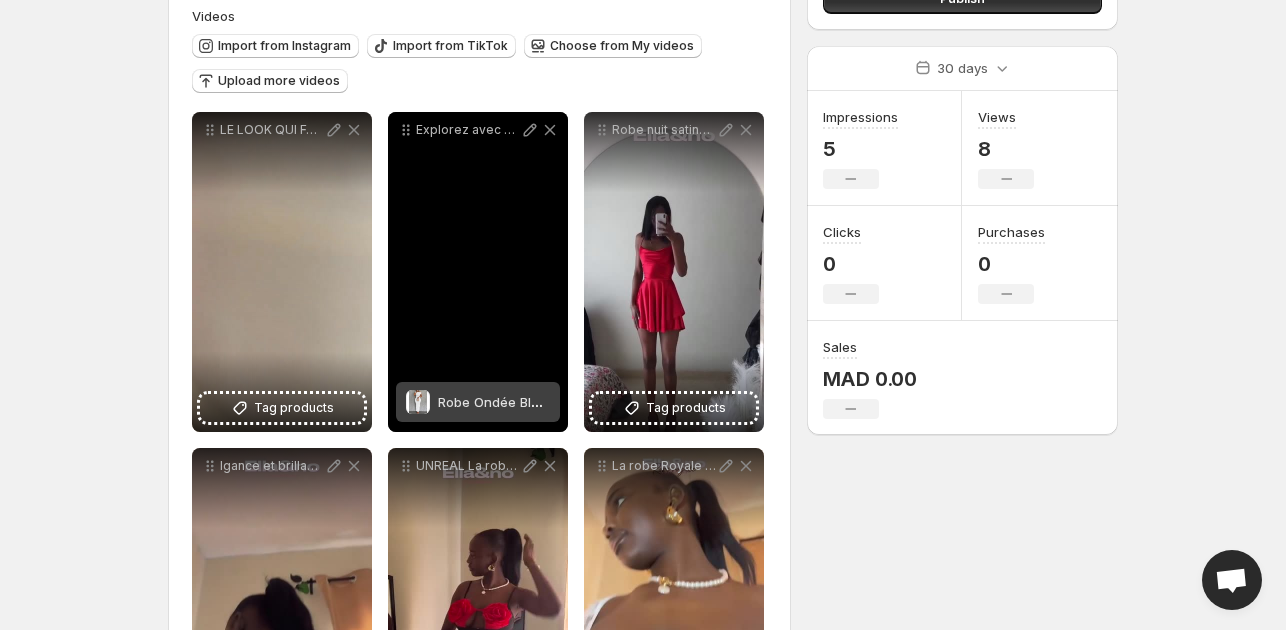 scroll, scrollTop: 200, scrollLeft: 0, axis: vertical 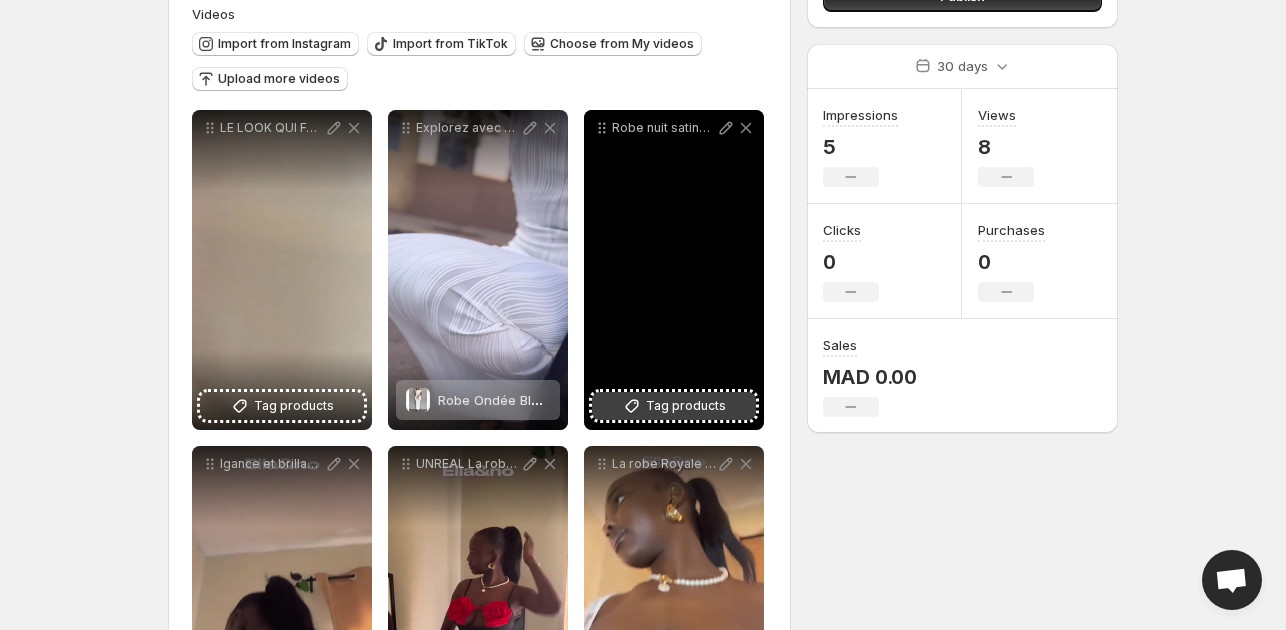 click on "Tag products" at bounding box center (674, 406) 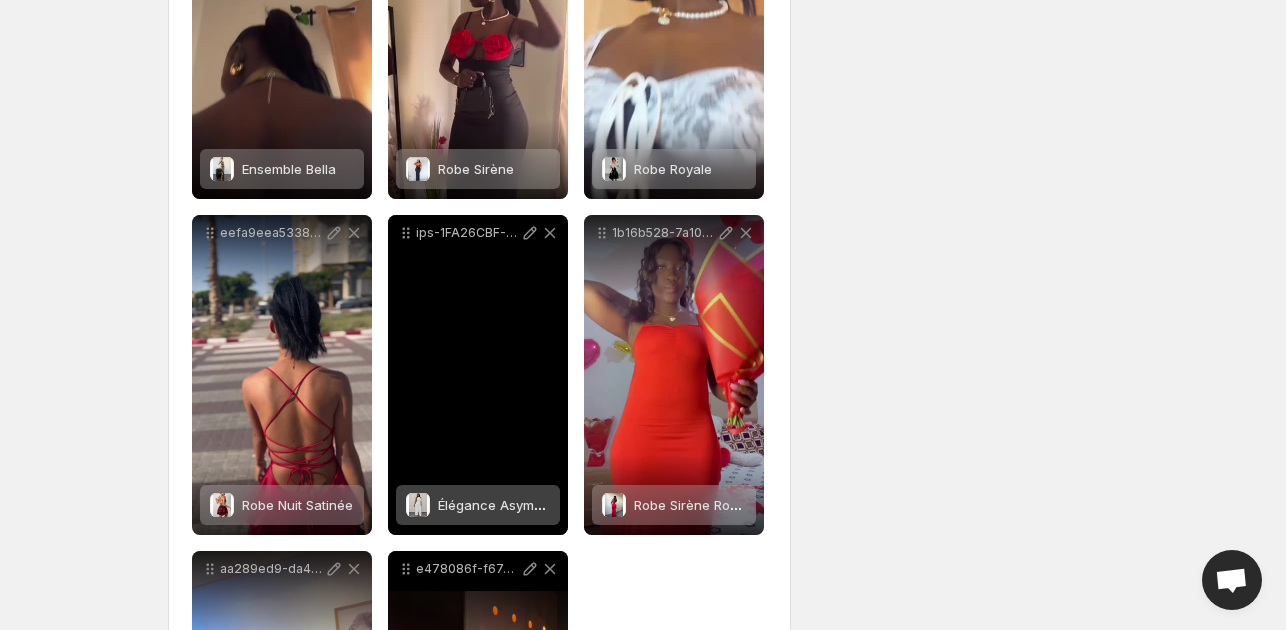 scroll, scrollTop: 768, scrollLeft: 0, axis: vertical 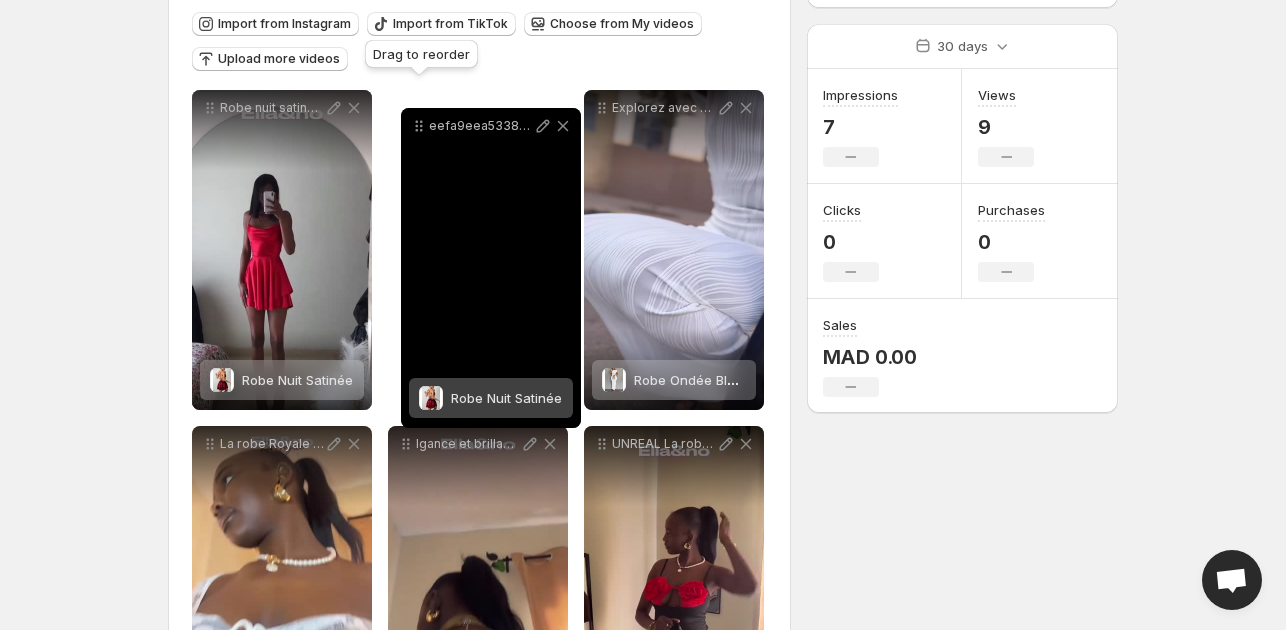 drag, startPoint x: 208, startPoint y: 233, endPoint x: 417, endPoint y: 128, distance: 233.89314 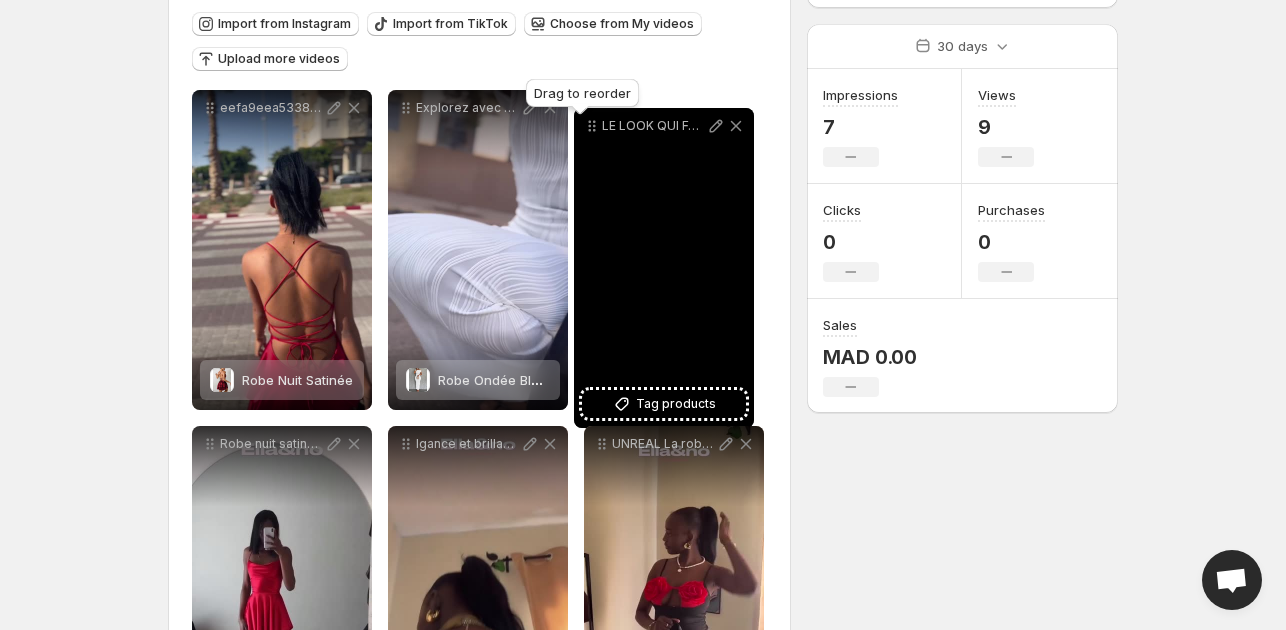 drag, startPoint x: 210, startPoint y: 107, endPoint x: 599, endPoint y: 126, distance: 389.46375 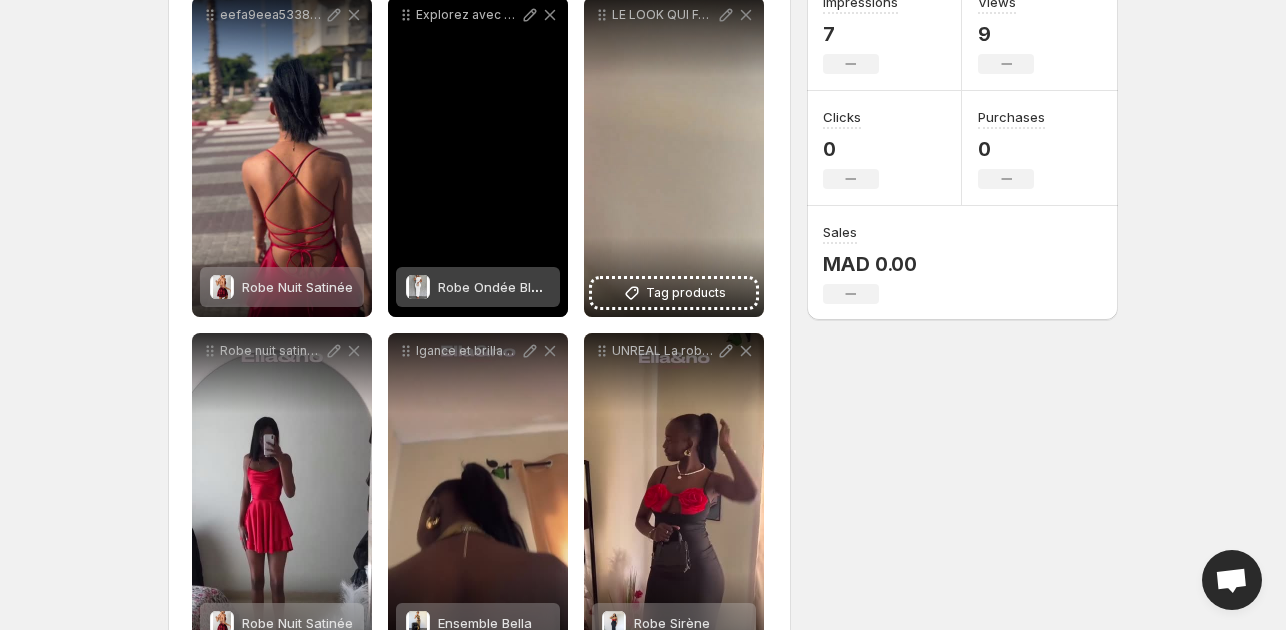 scroll, scrollTop: 231, scrollLeft: 0, axis: vertical 